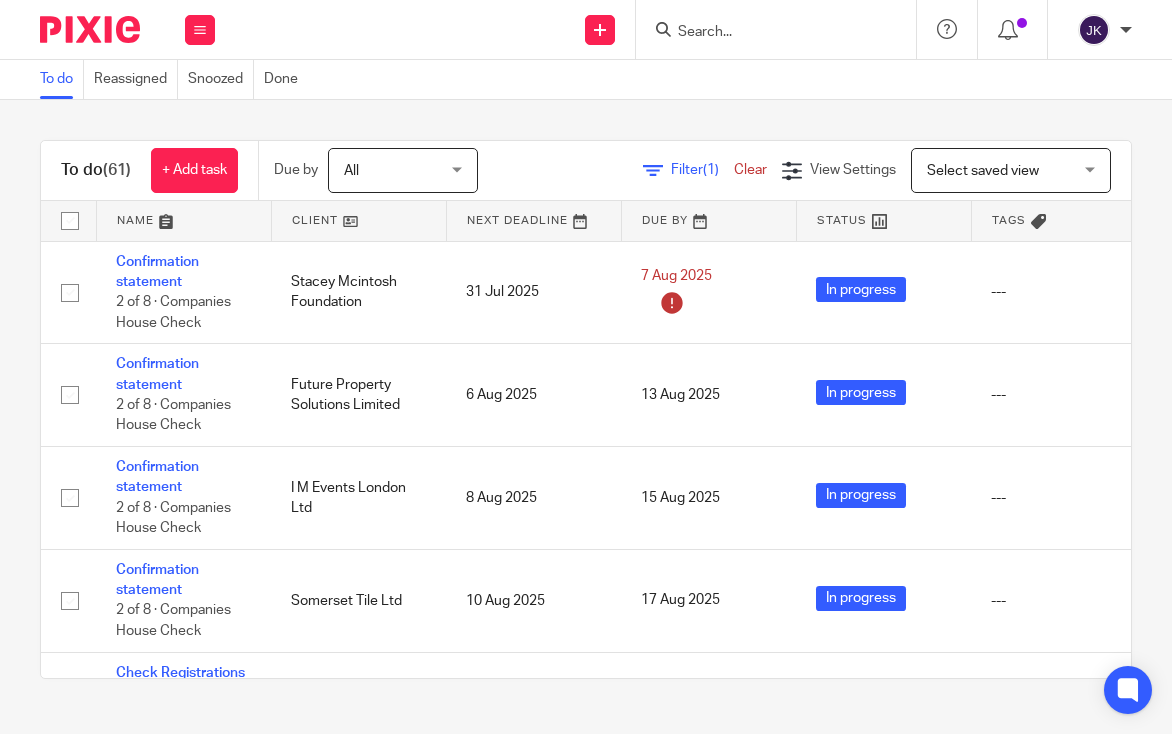 scroll, scrollTop: 0, scrollLeft: 0, axis: both 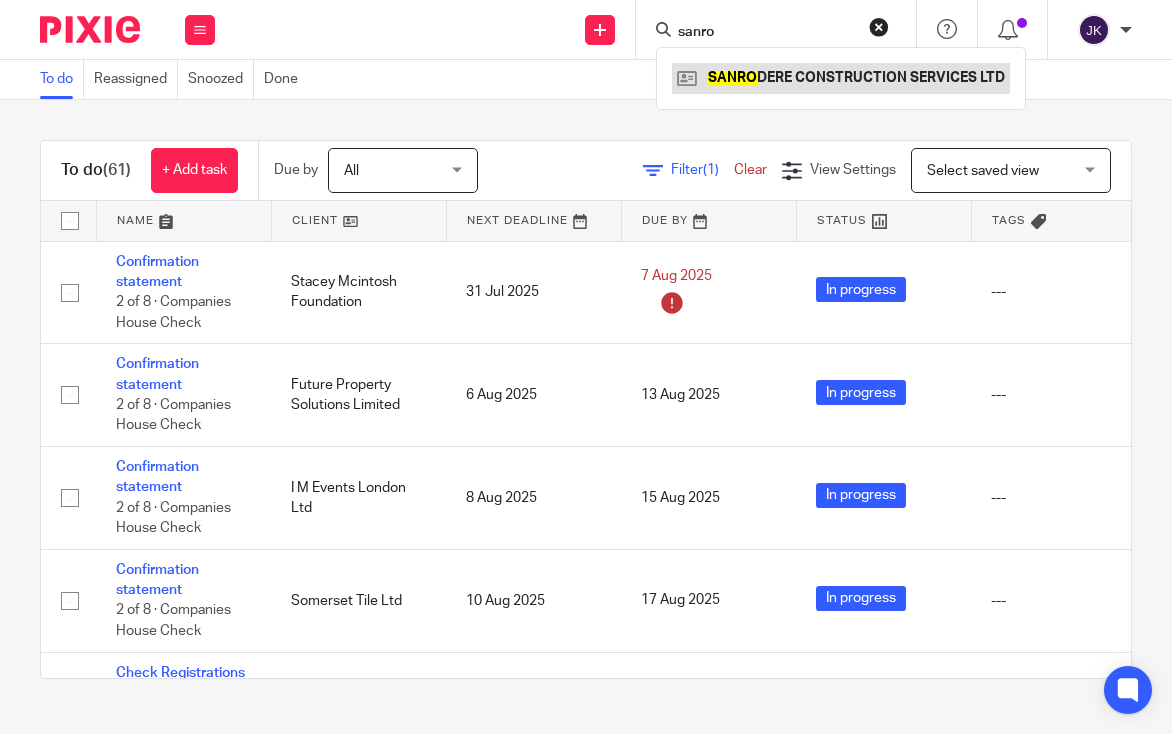 type on "sanro" 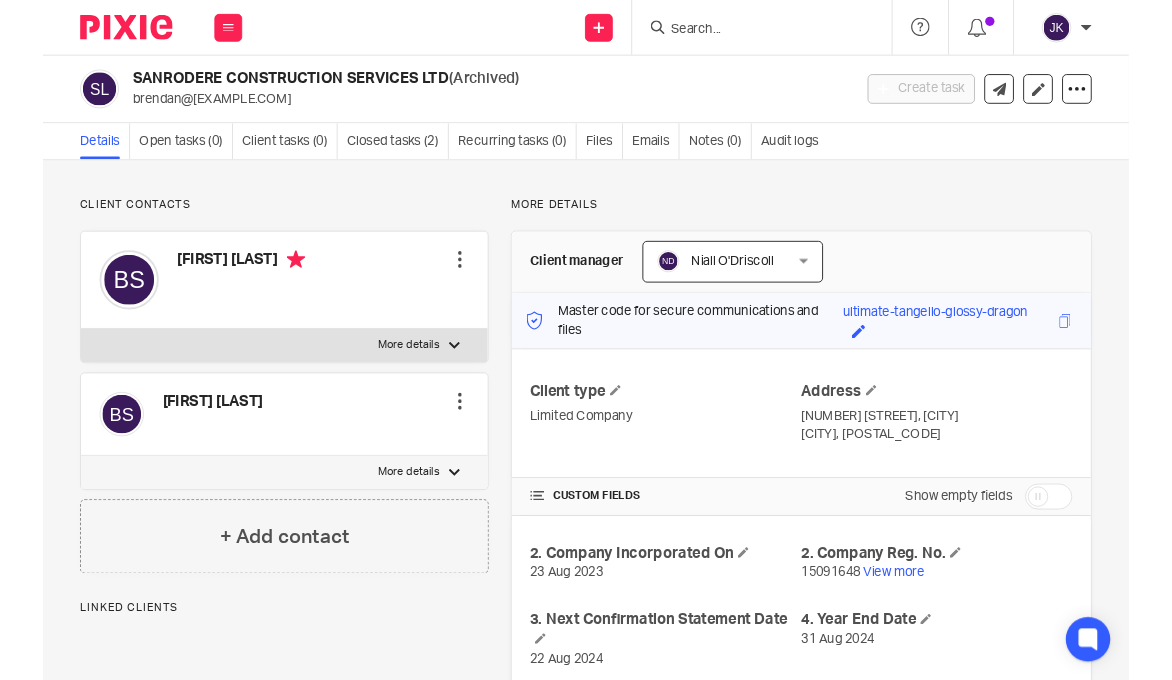 scroll, scrollTop: 0, scrollLeft: 0, axis: both 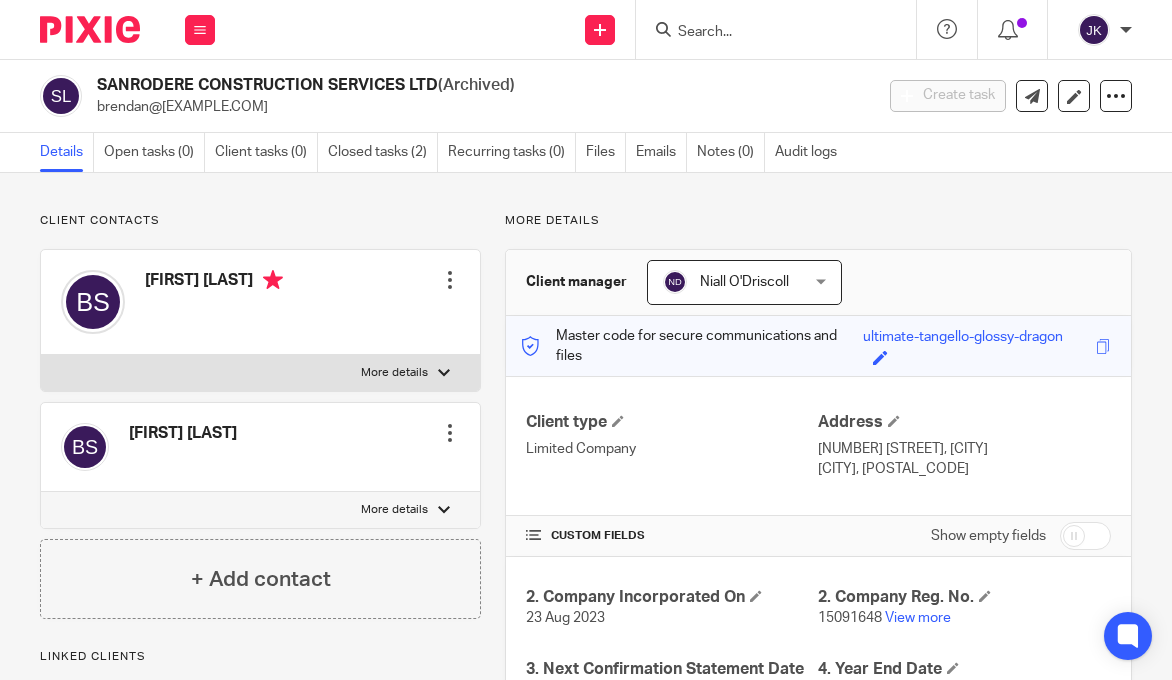 click at bounding box center [766, 33] 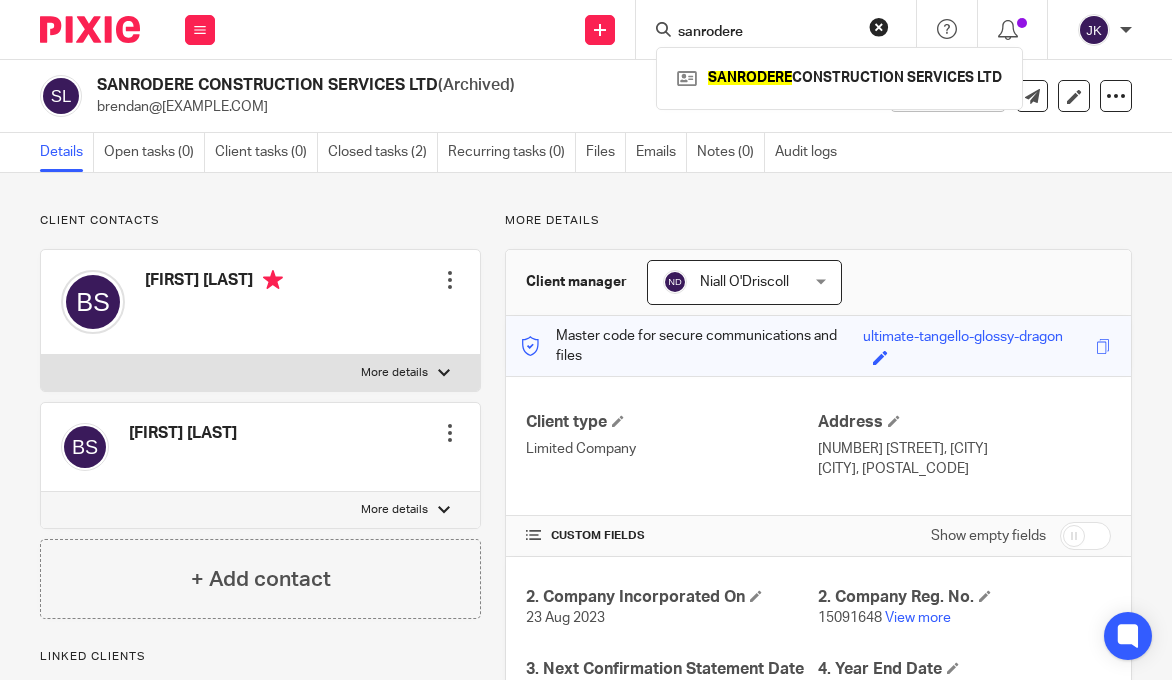 type on "sanrodere" 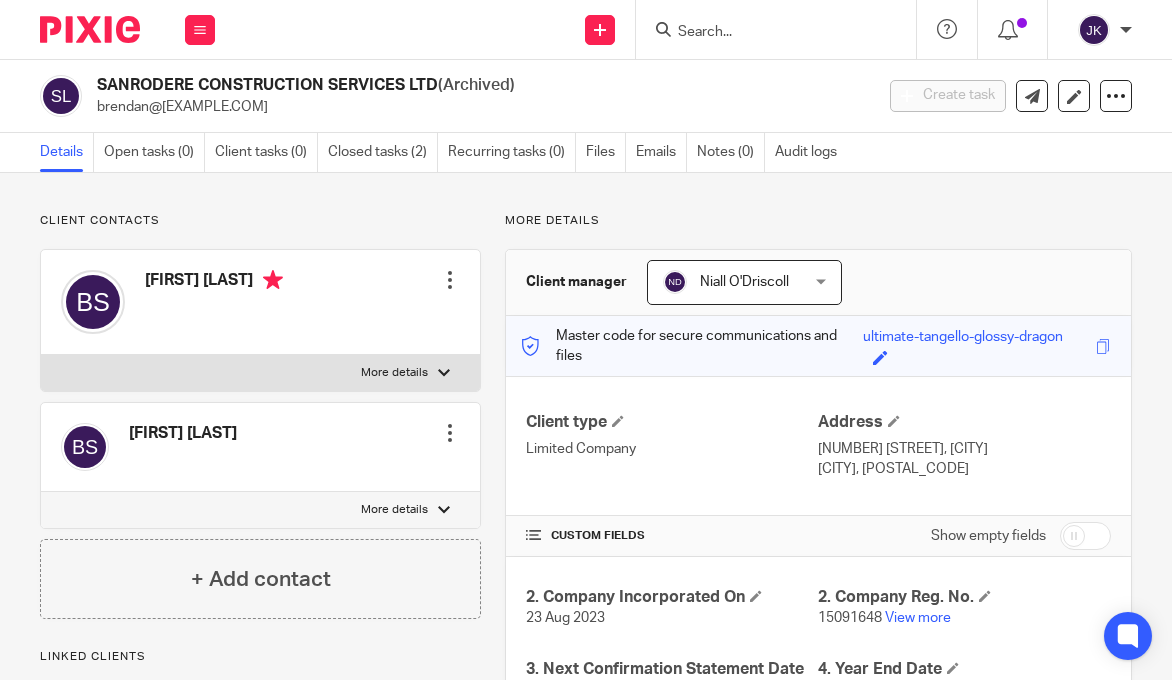 copy on "brendan@sanrodere.co.uk" 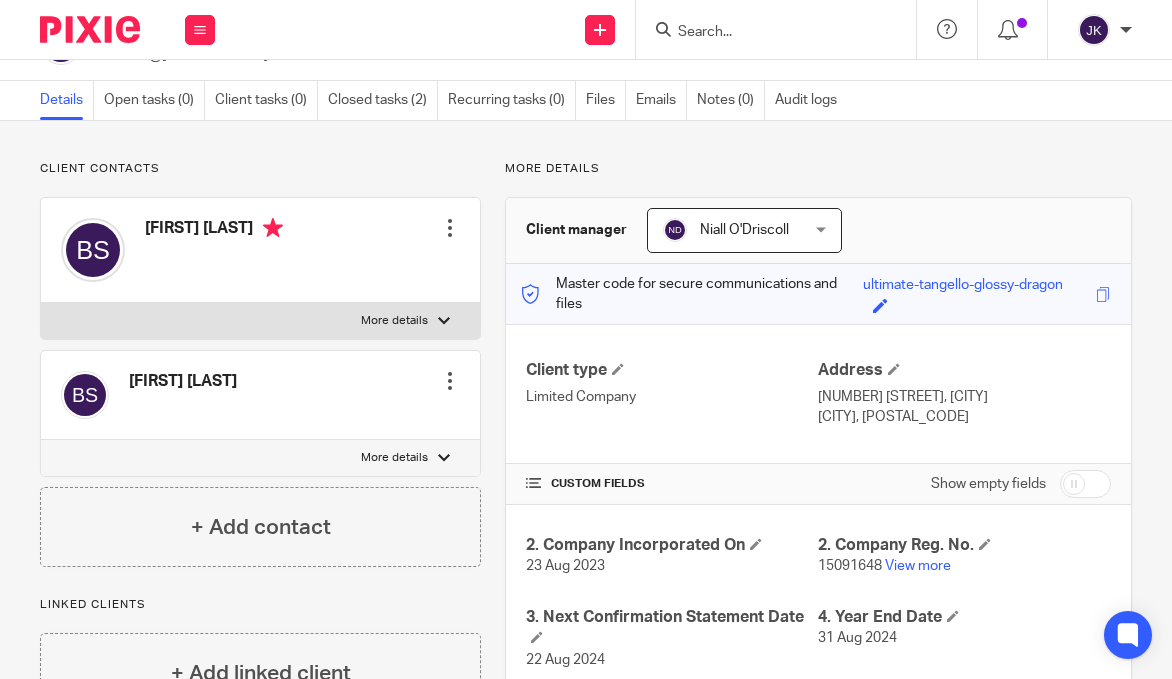 scroll, scrollTop: 0, scrollLeft: 0, axis: both 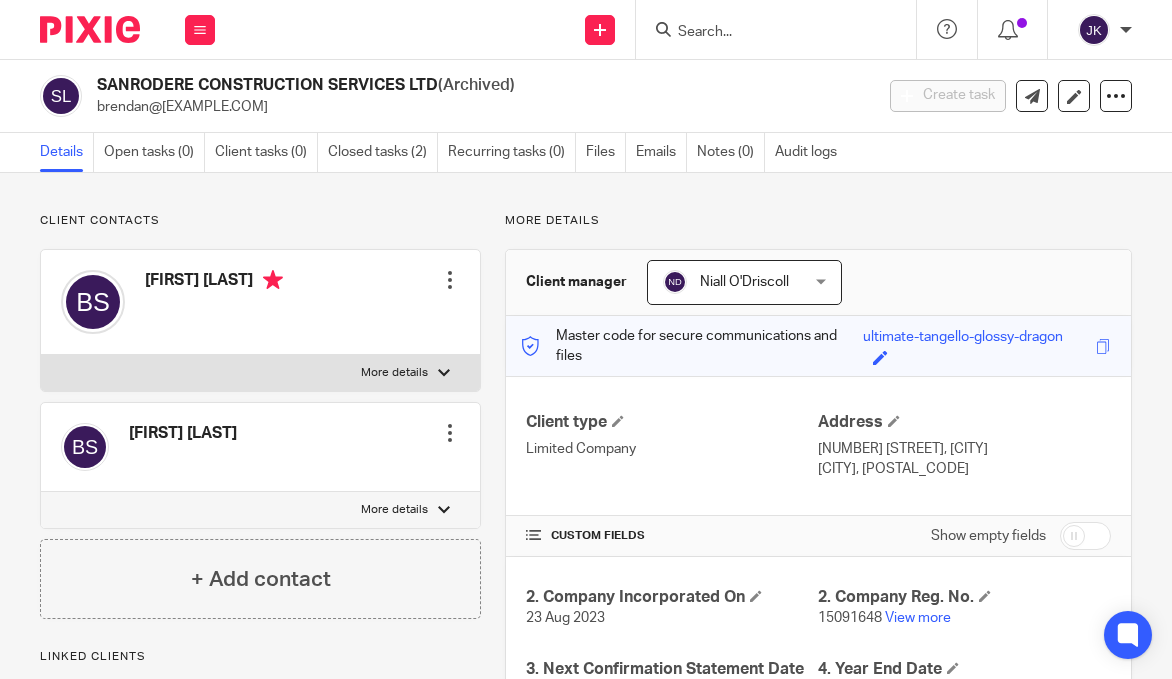 drag, startPoint x: 436, startPoint y: 82, endPoint x: 92, endPoint y: 83, distance: 344.00146 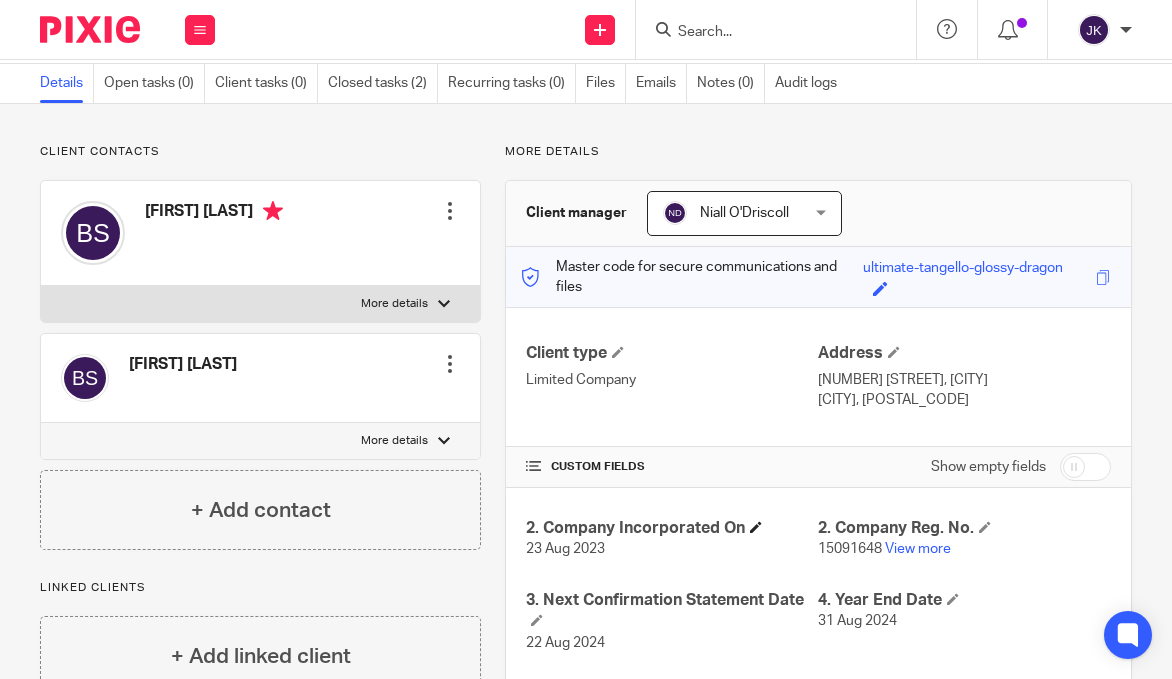 scroll, scrollTop: 0, scrollLeft: 0, axis: both 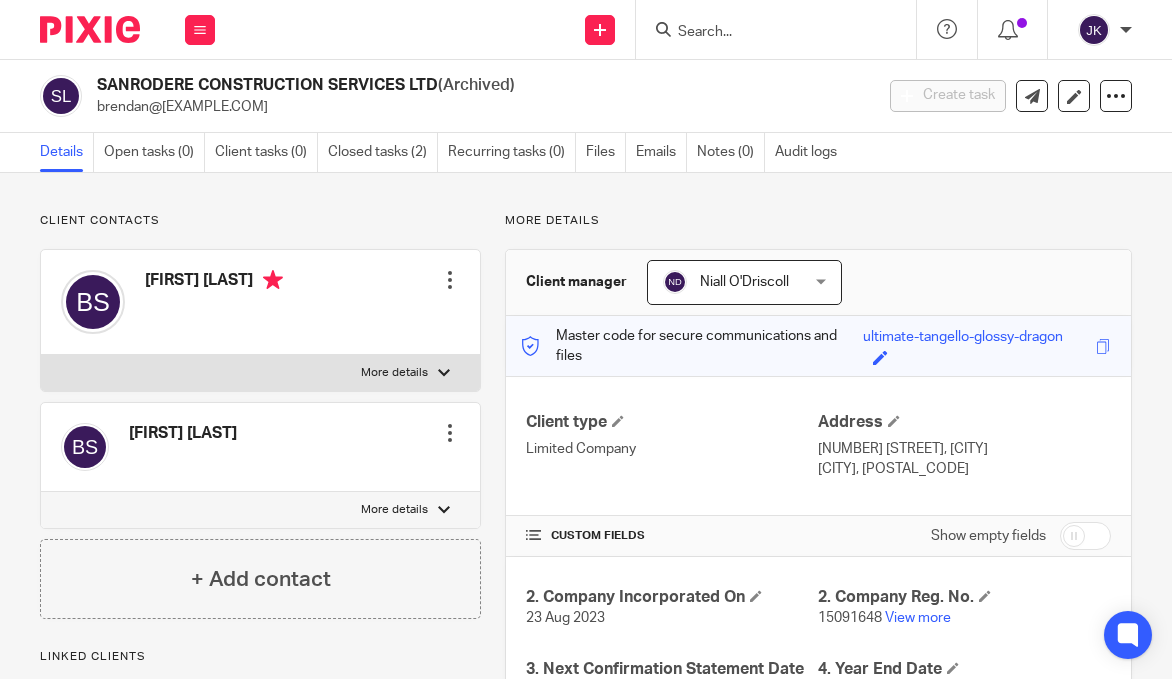 drag, startPoint x: 279, startPoint y: 280, endPoint x: 152, endPoint y: 282, distance: 127.01575 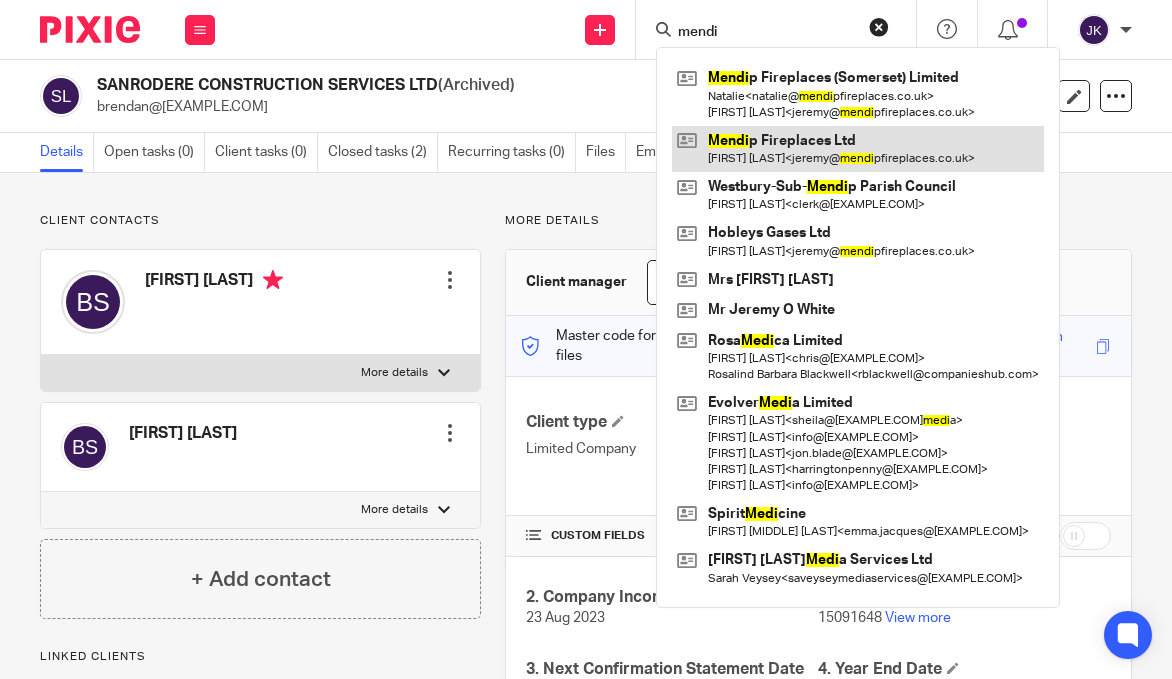 type on "mendi" 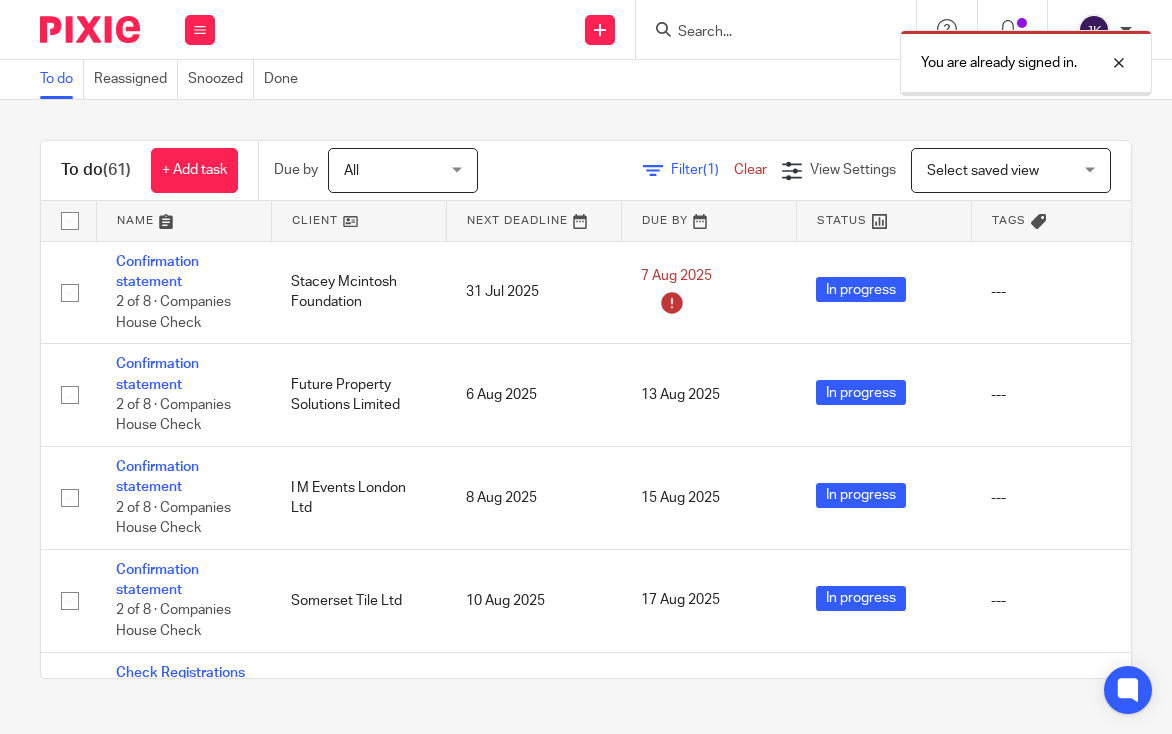 scroll, scrollTop: 0, scrollLeft: 0, axis: both 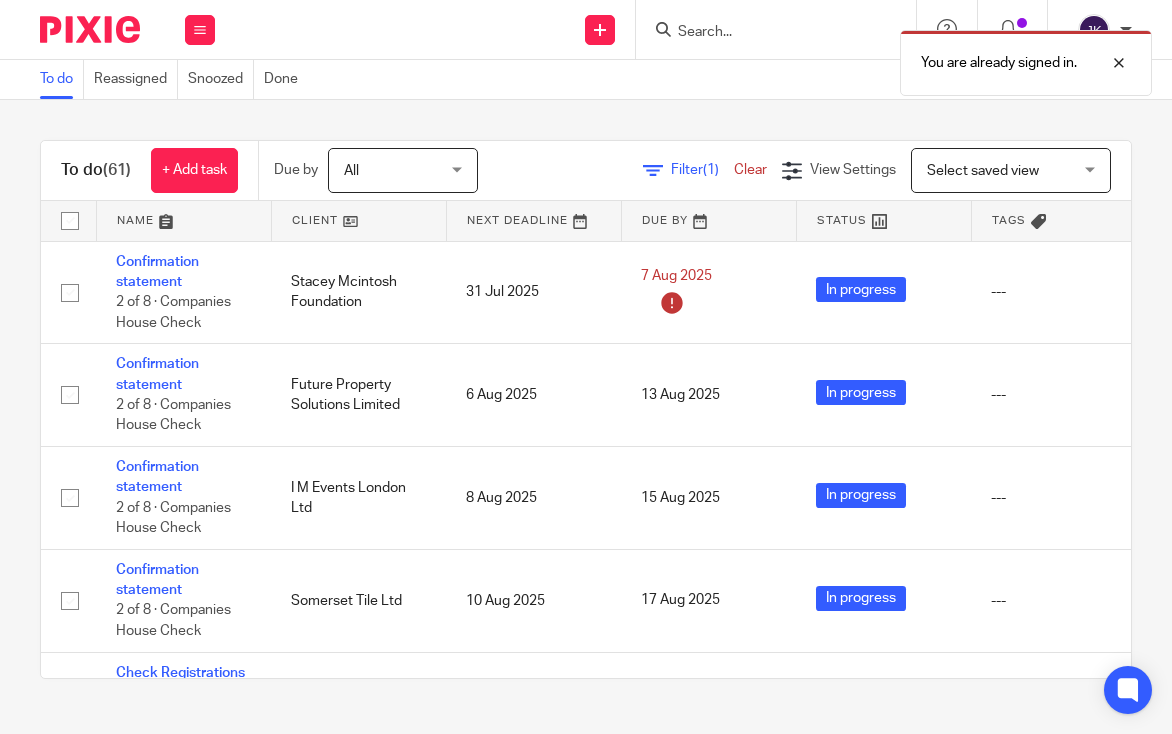 click on "You are already signed in." at bounding box center [869, 58] 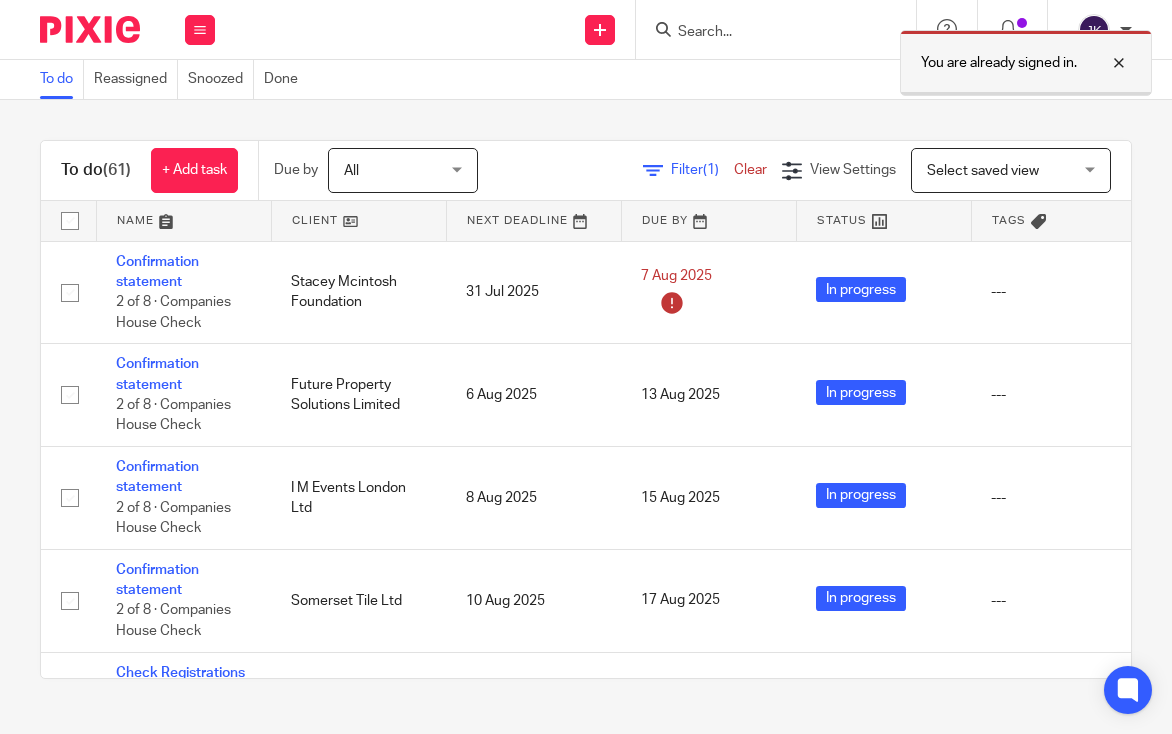 click at bounding box center [1104, 63] 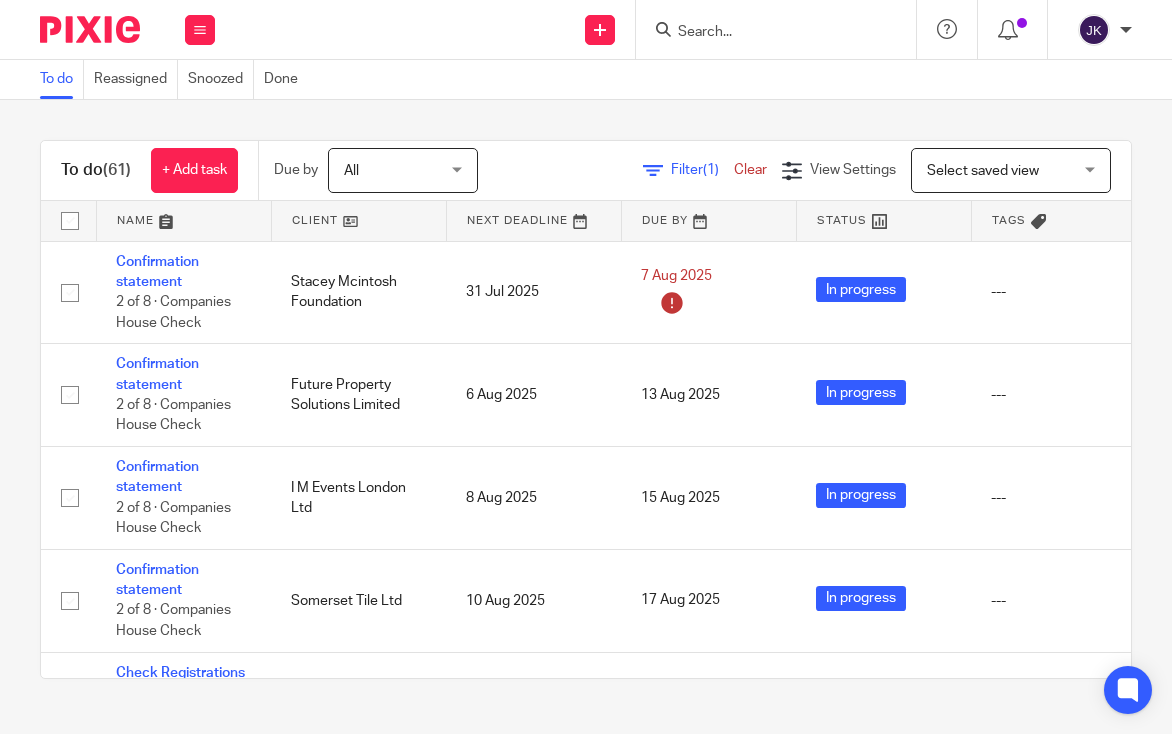 click at bounding box center (1126, 30) 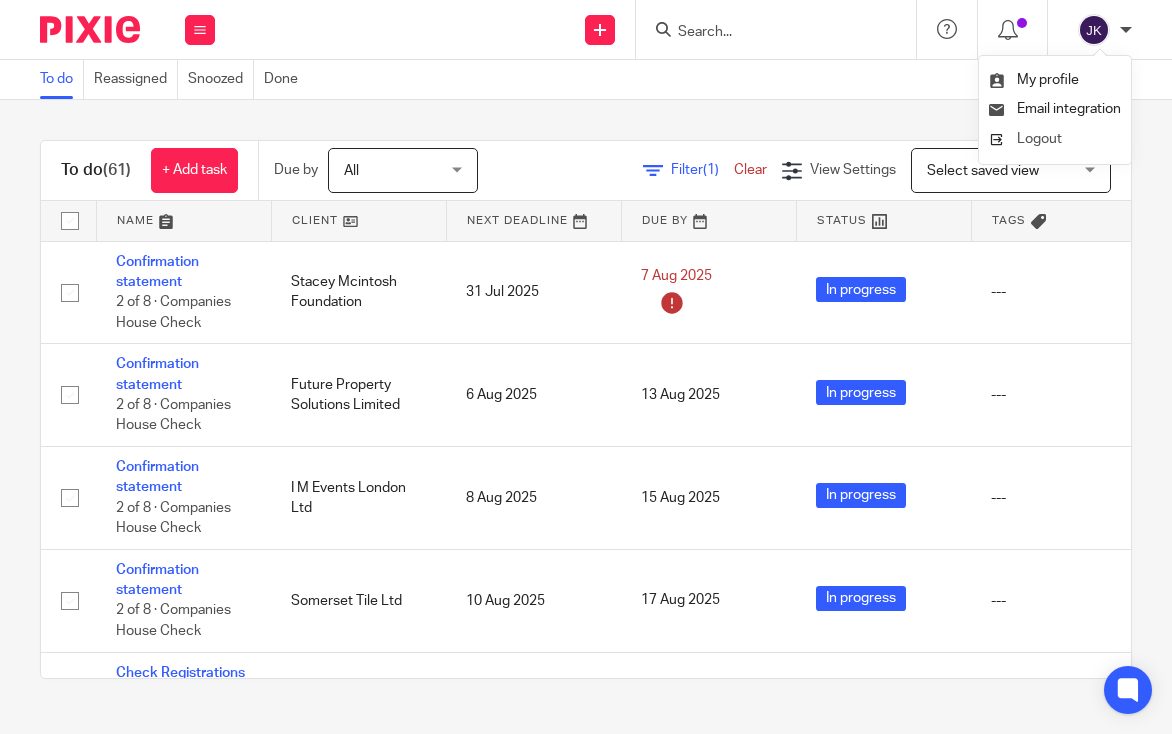click on "Logout" at bounding box center (1039, 139) 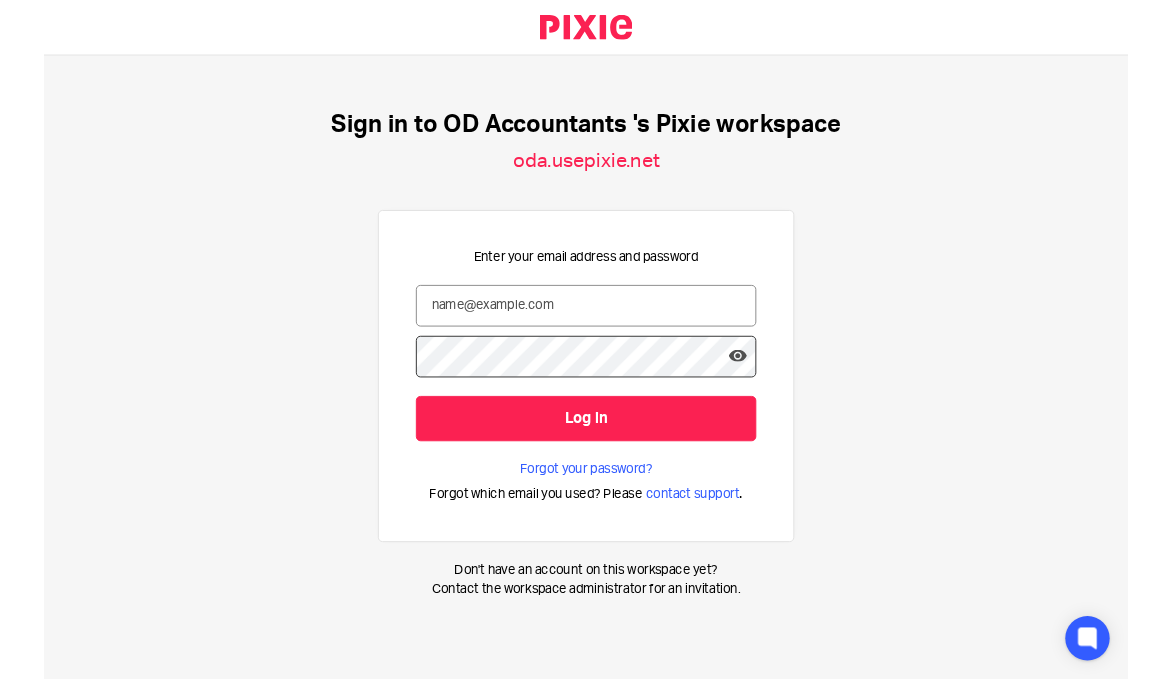 scroll, scrollTop: 0, scrollLeft: 0, axis: both 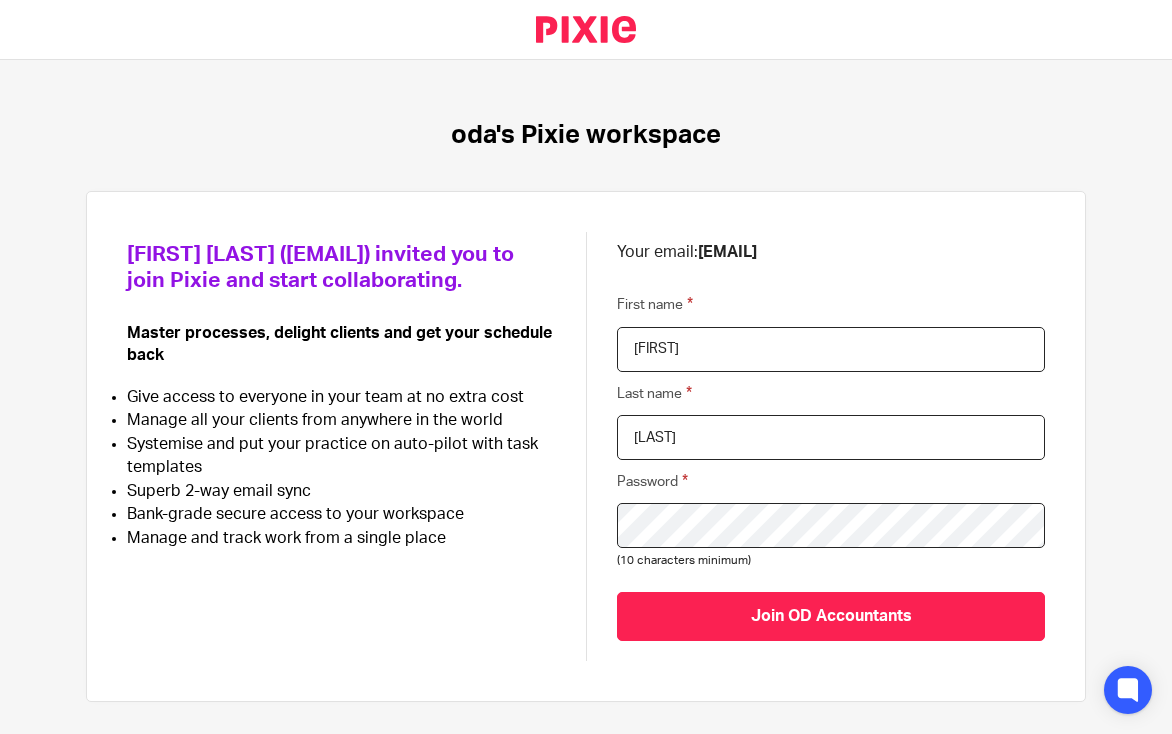 click on "[FIRST]" at bounding box center (831, 349) 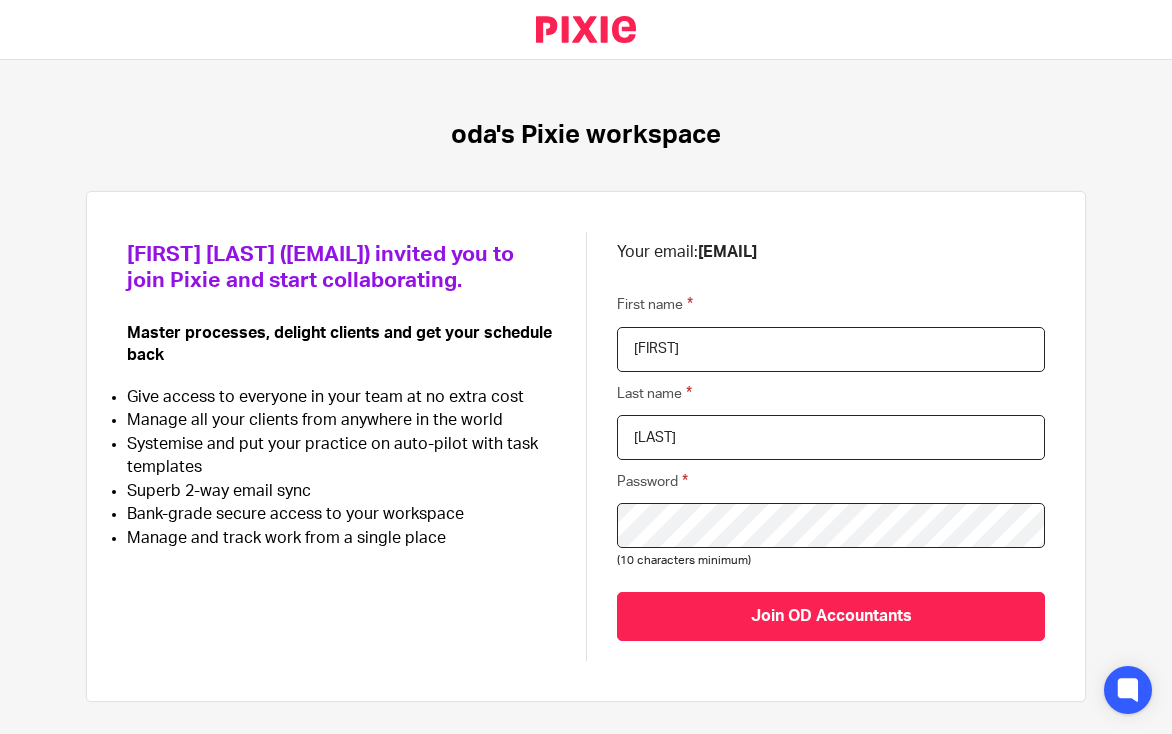 type on "[FIRST]" 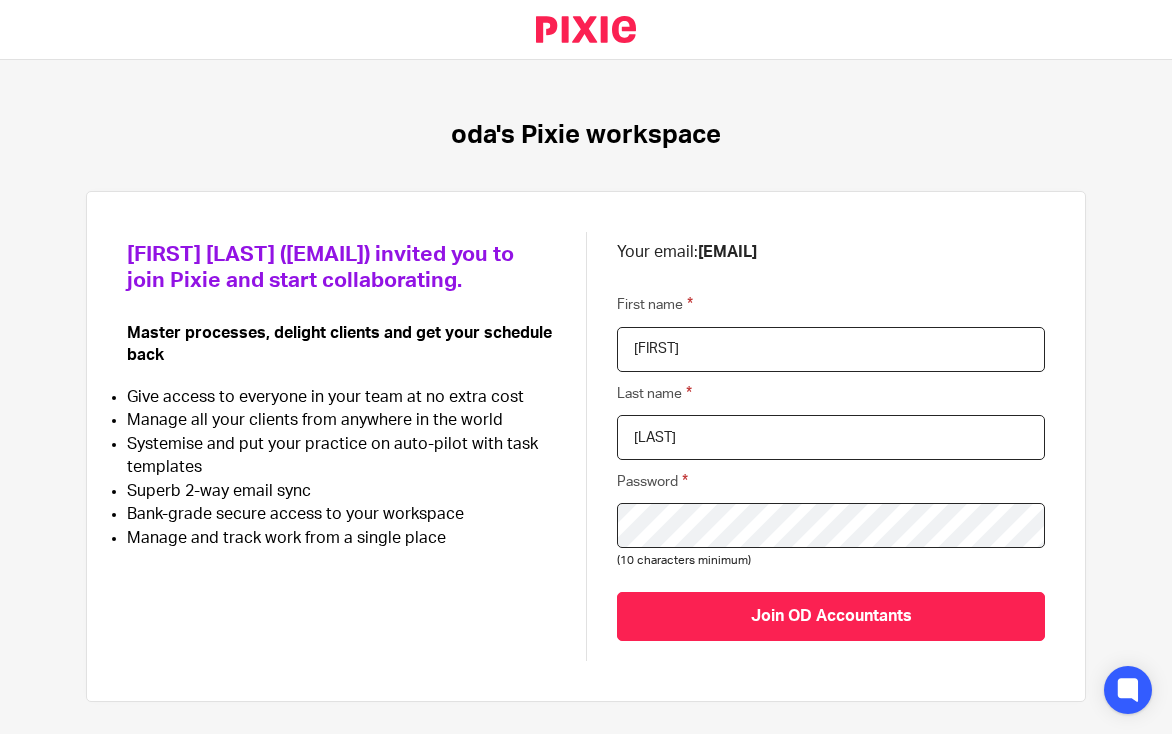 scroll, scrollTop: 48, scrollLeft: 0, axis: vertical 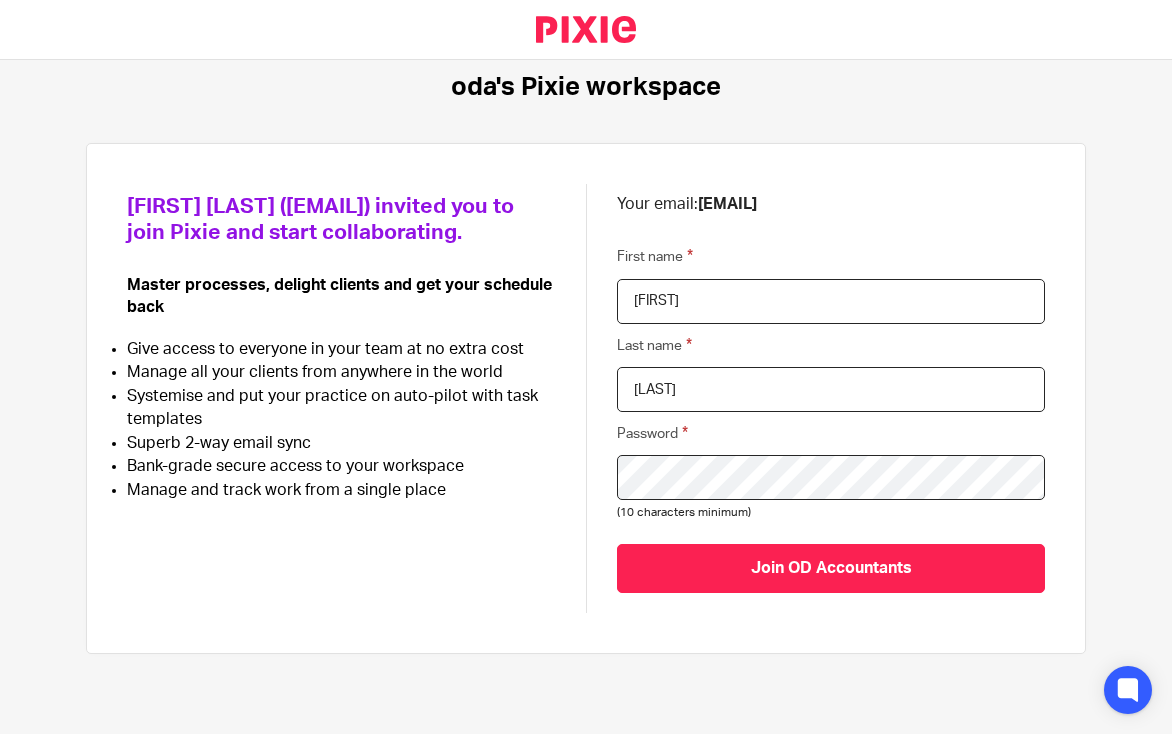 click on "Join OD Accountants" at bounding box center [831, 568] 